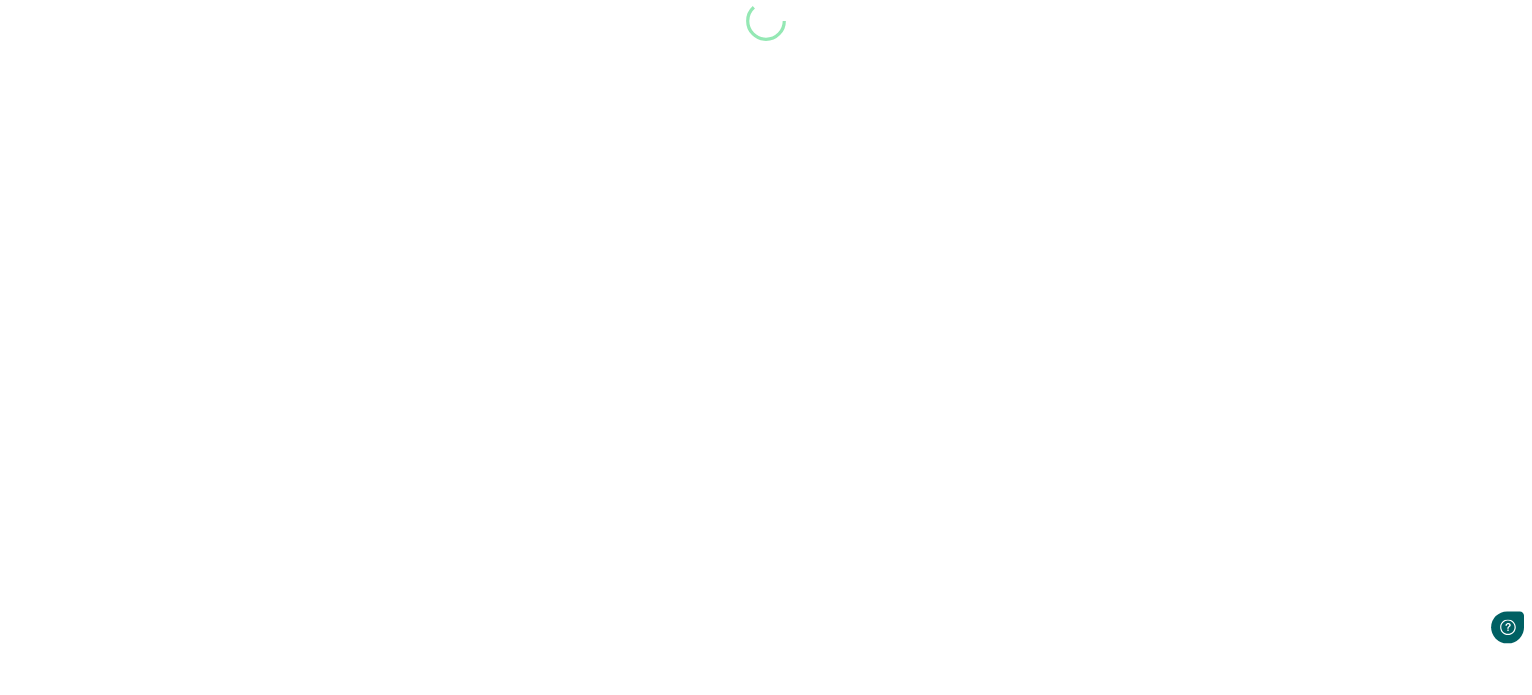 scroll, scrollTop: 0, scrollLeft: 0, axis: both 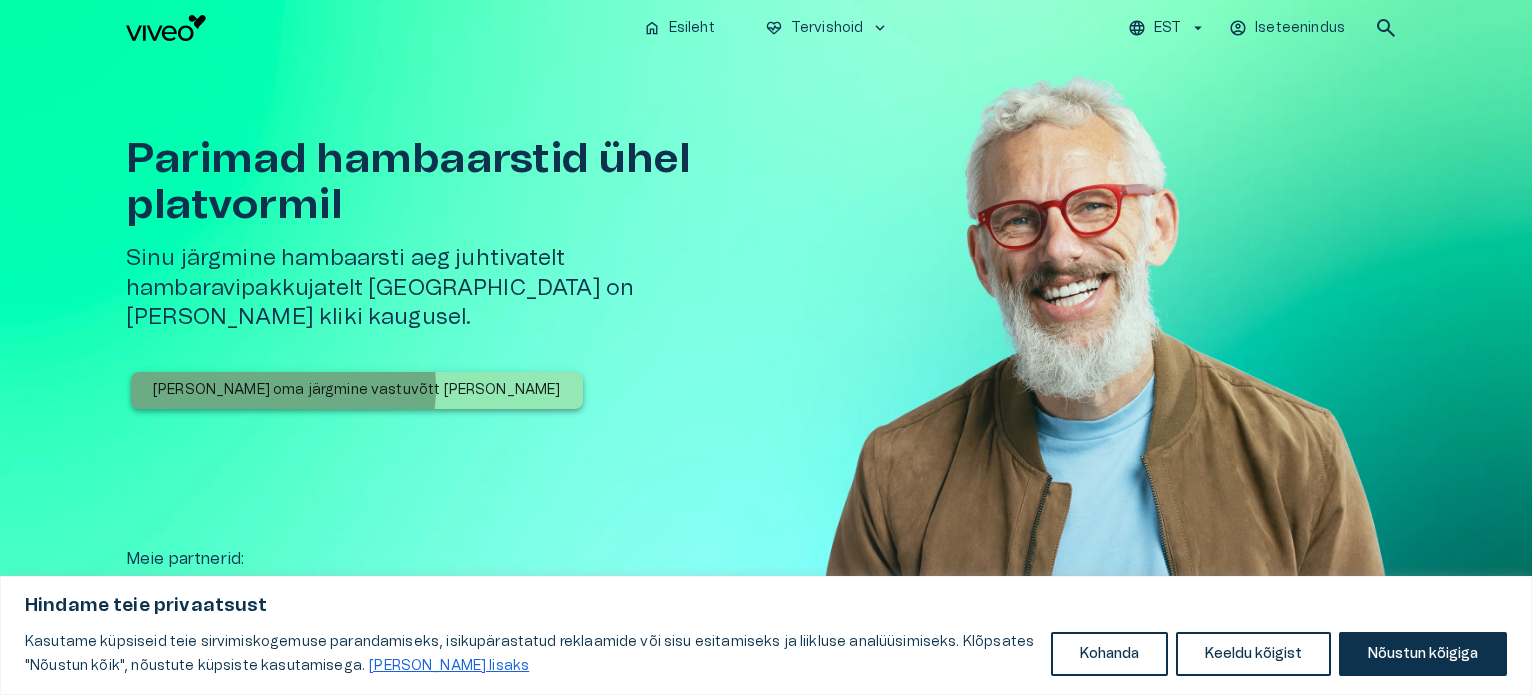 click on "[PERSON_NAME] oma järgmine vastuvõtt [PERSON_NAME]" at bounding box center (357, 390) 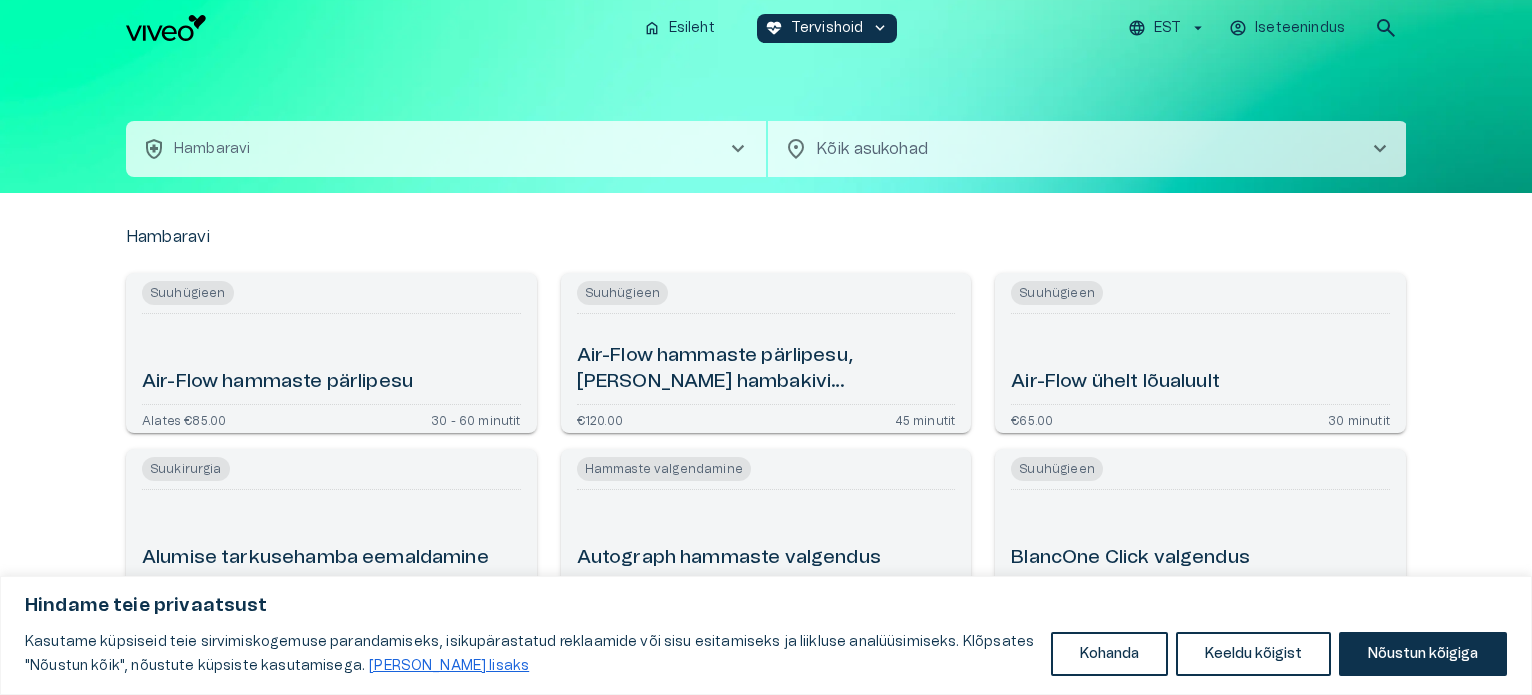 scroll, scrollTop: 0, scrollLeft: 0, axis: both 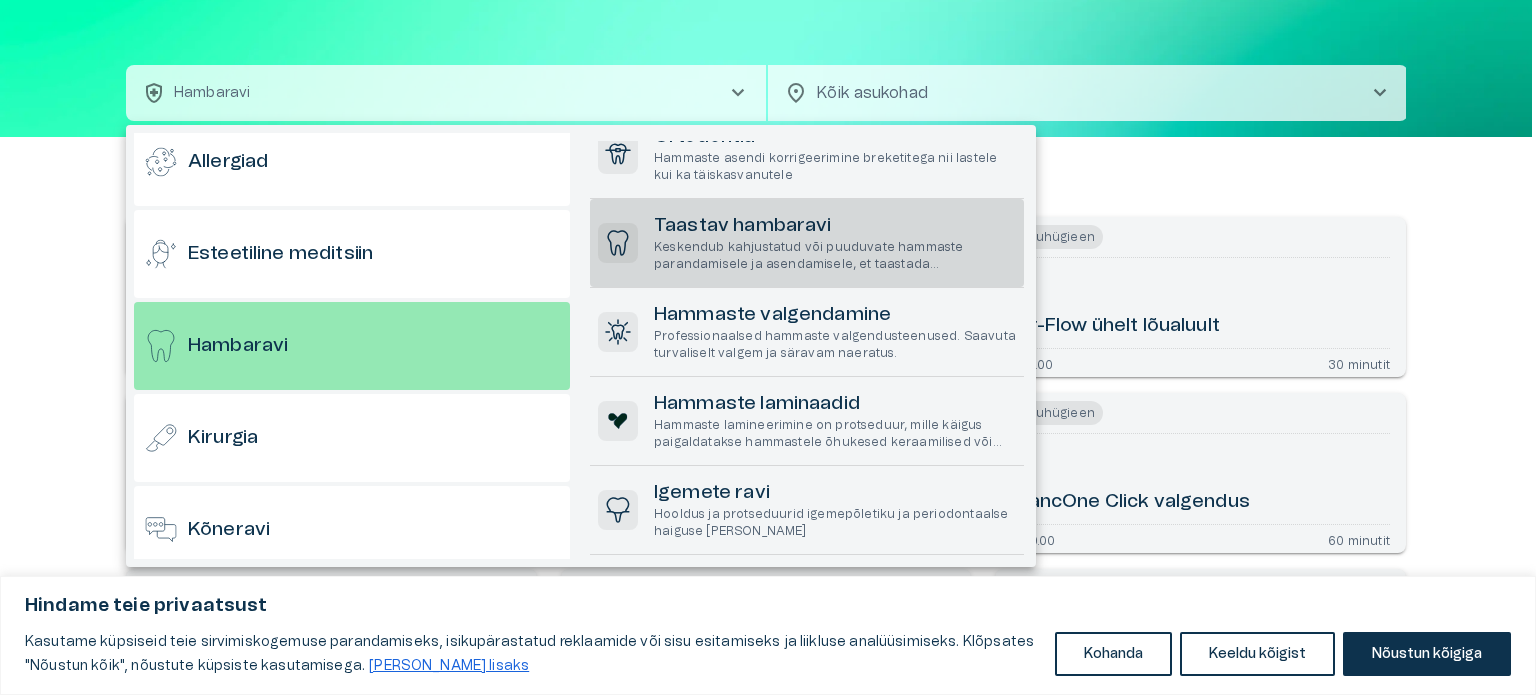 click on "Taastav hambaravi" at bounding box center [835, 226] 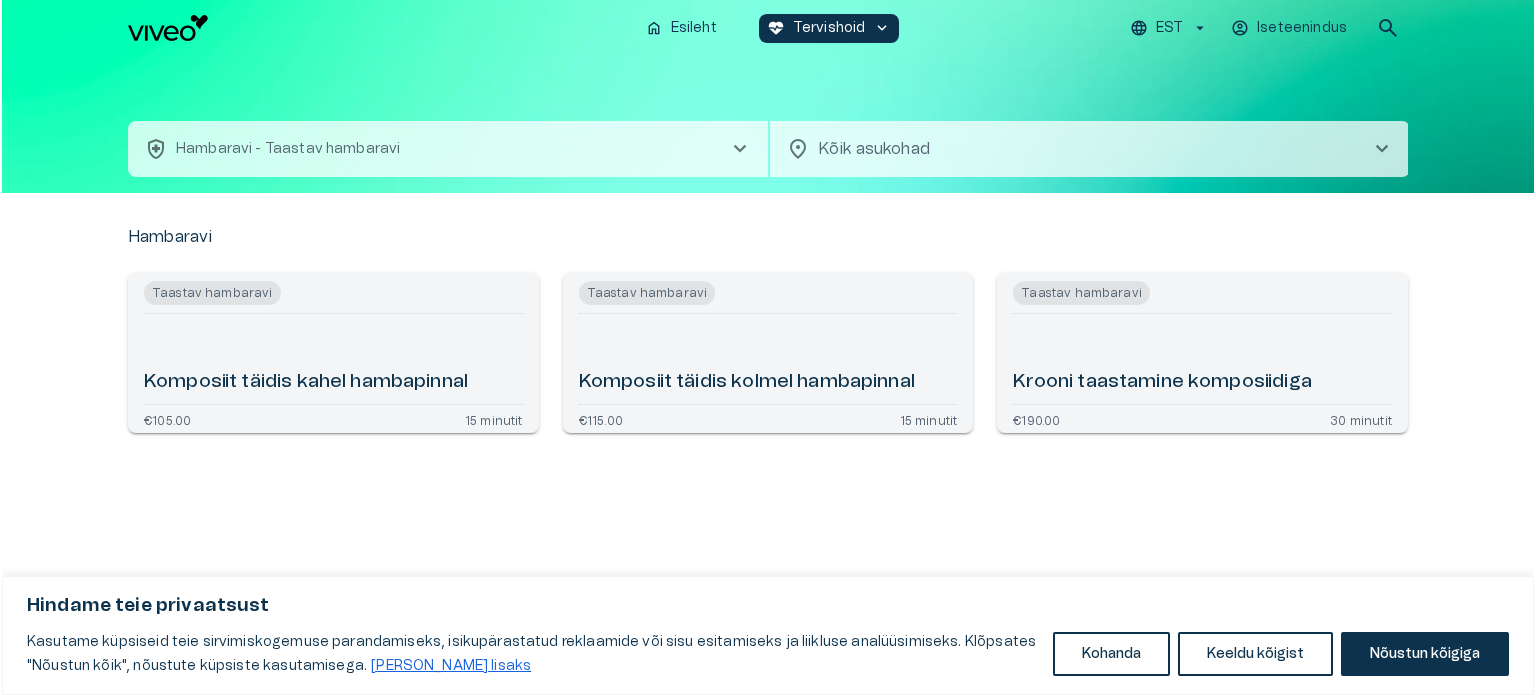 scroll, scrollTop: 0, scrollLeft: 0, axis: both 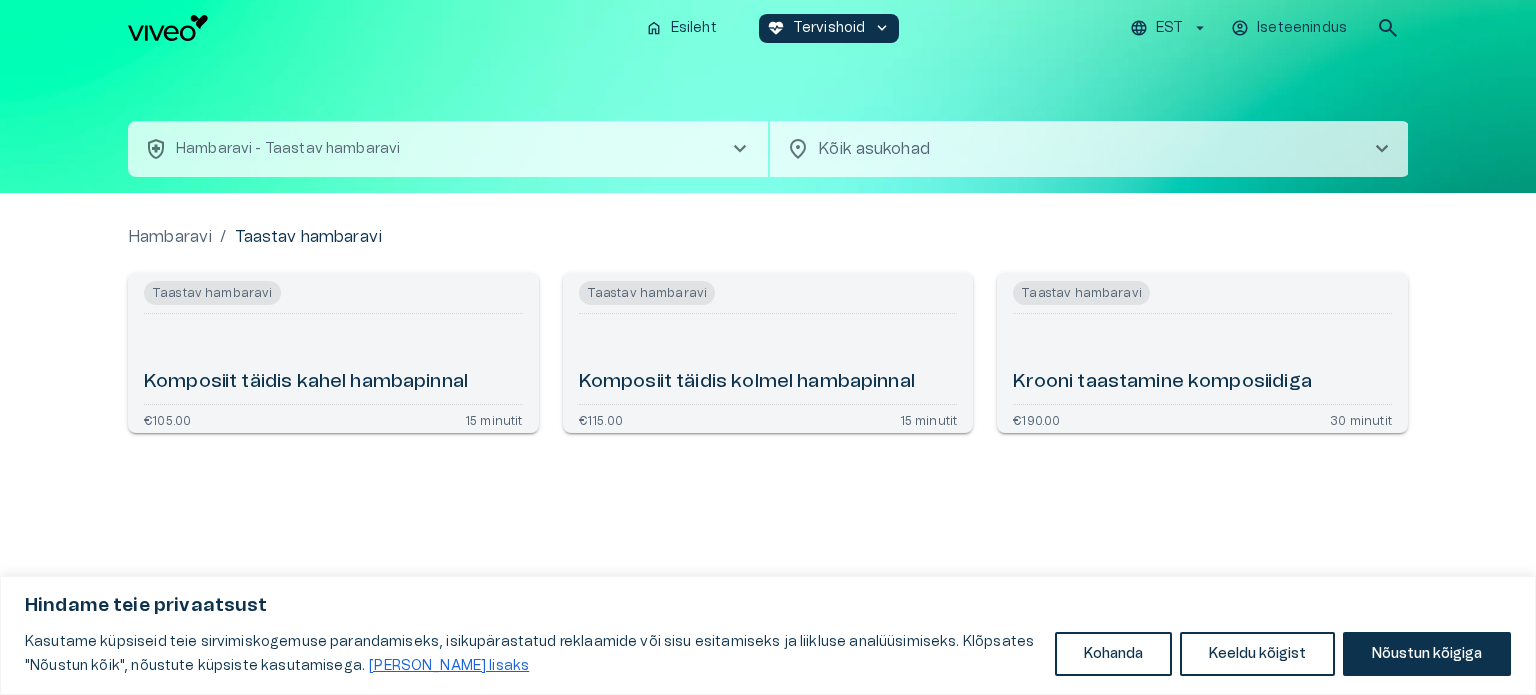 click on "health_and_safety Hambaravi - Taastav hambaravi chevron_right" at bounding box center (448, 149) 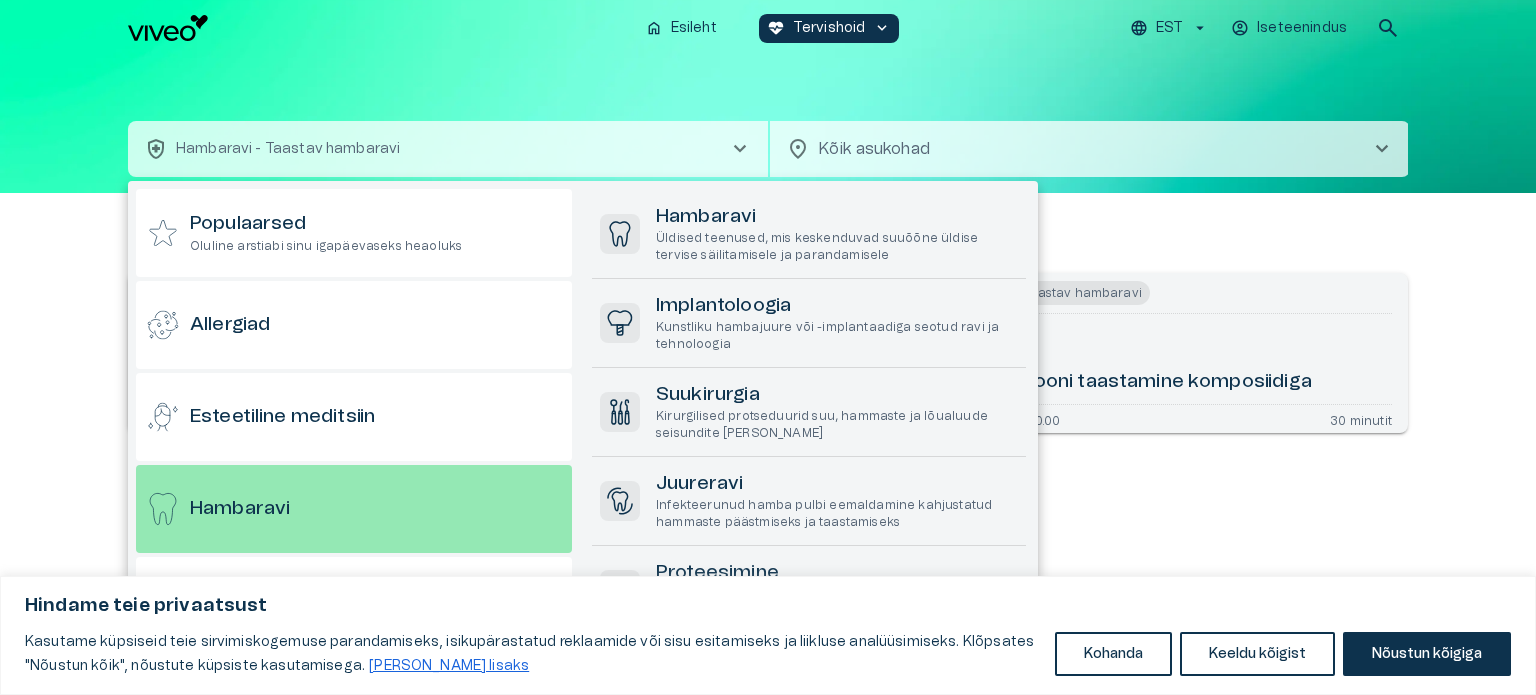 scroll, scrollTop: 384, scrollLeft: 0, axis: vertical 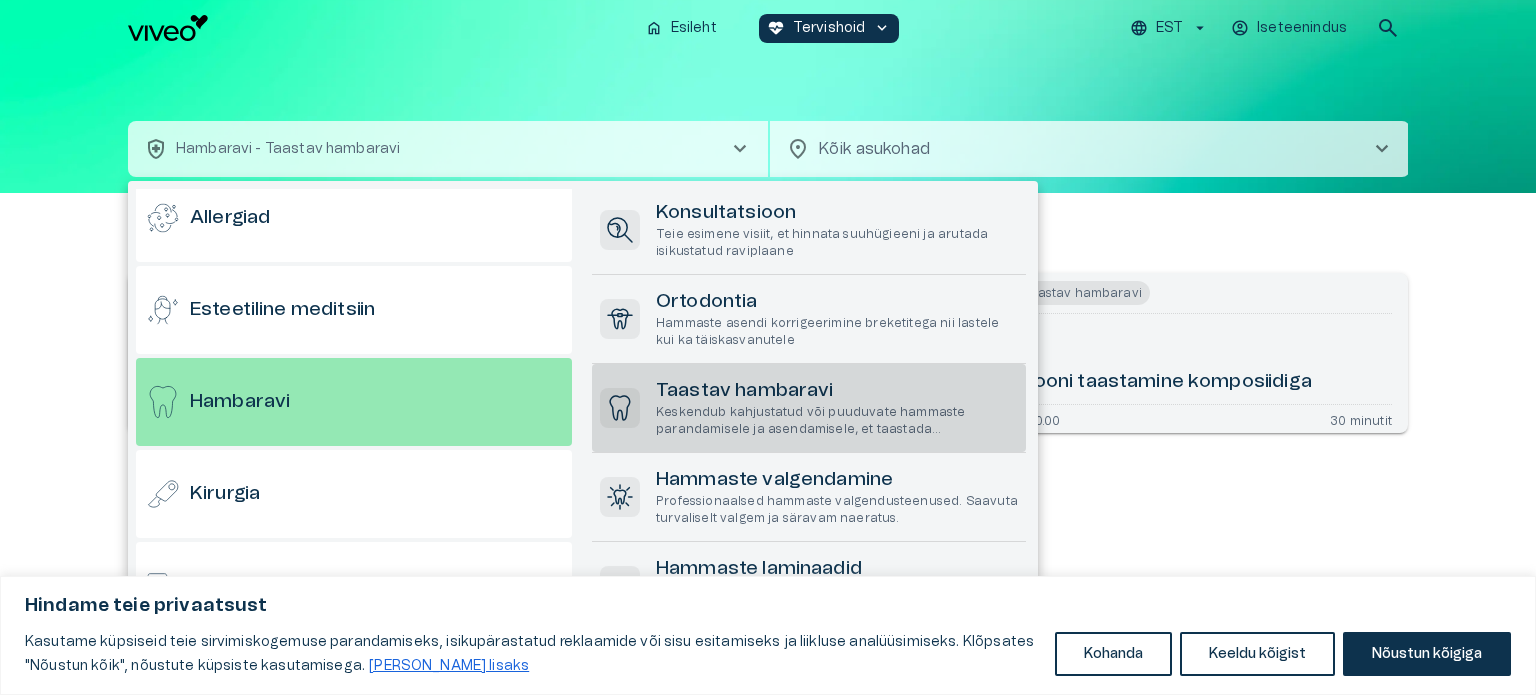 click on "Taastav hambaravi" at bounding box center (837, 391) 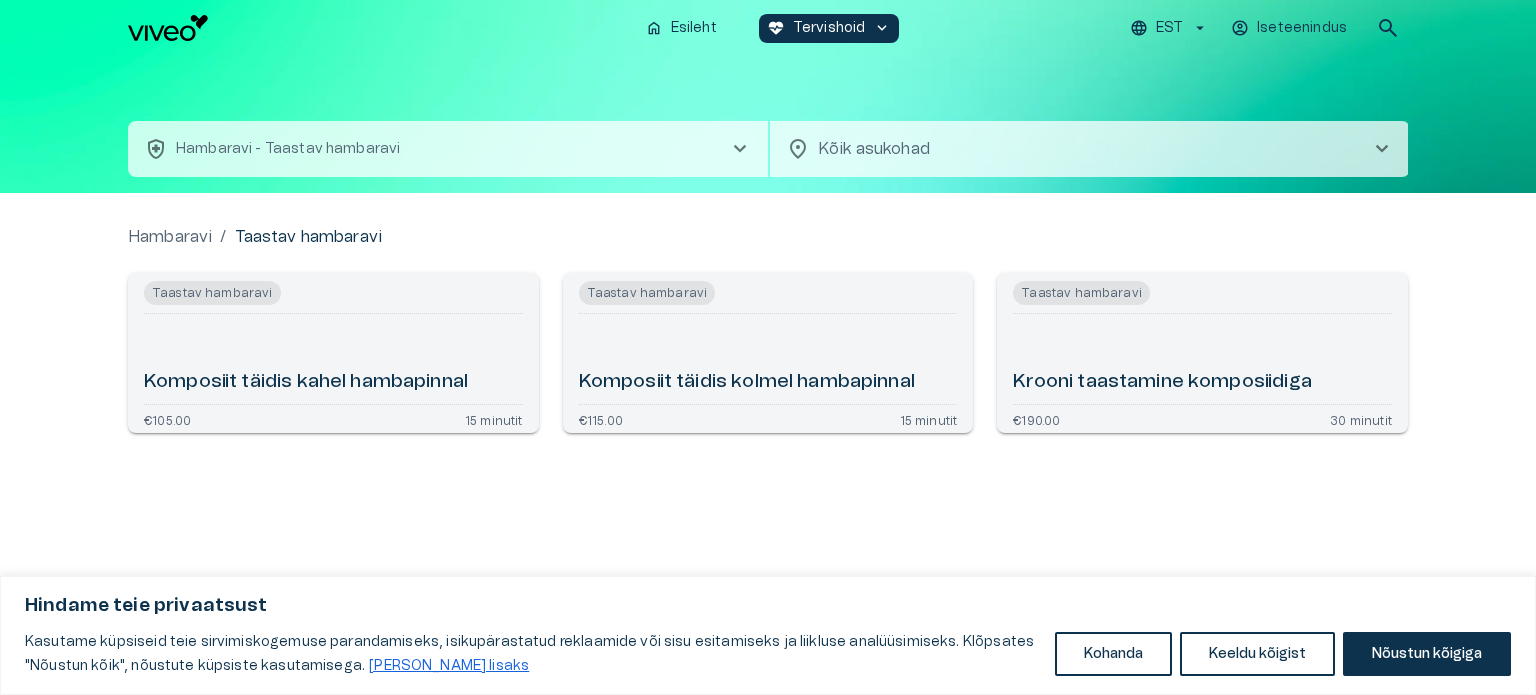 click on "health_and_safety Hambaravi - Taastav hambaravi chevron_right" at bounding box center [448, 149] 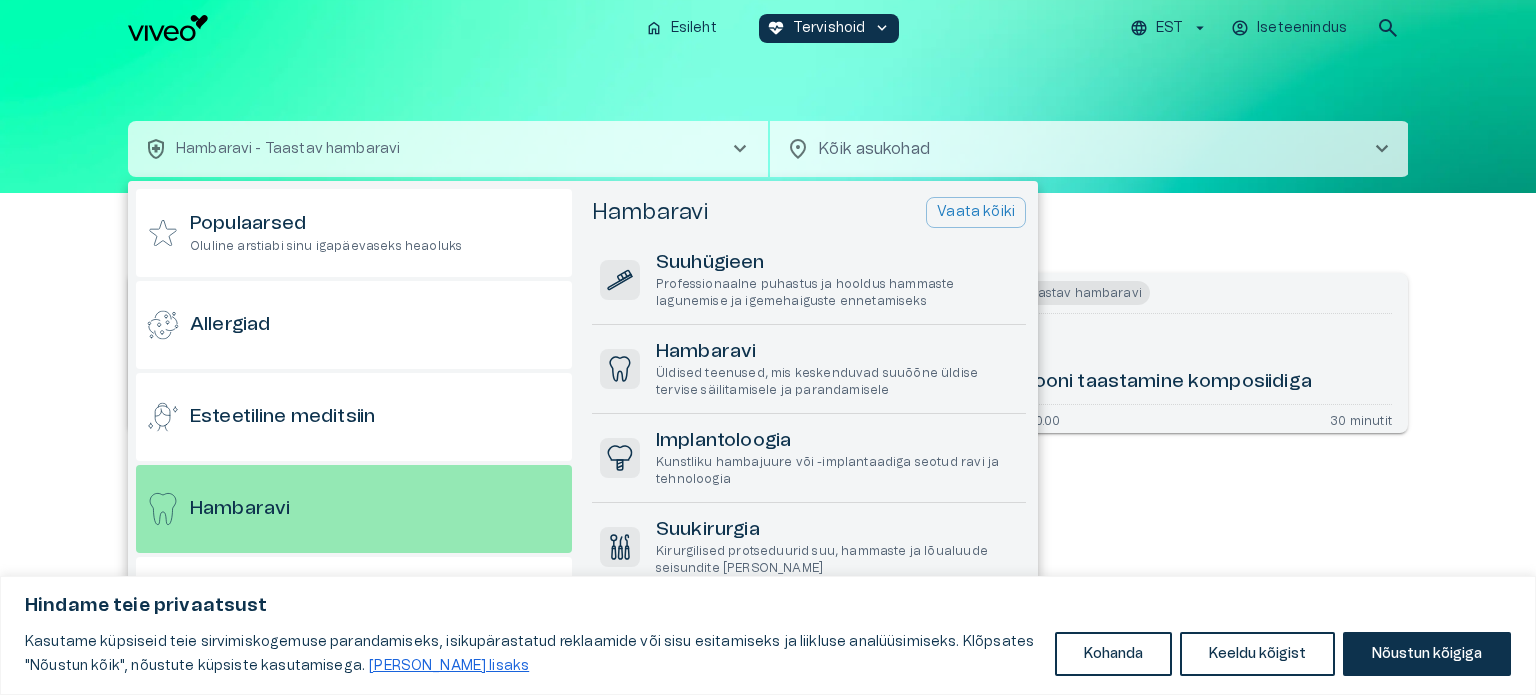 scroll, scrollTop: 381, scrollLeft: 0, axis: vertical 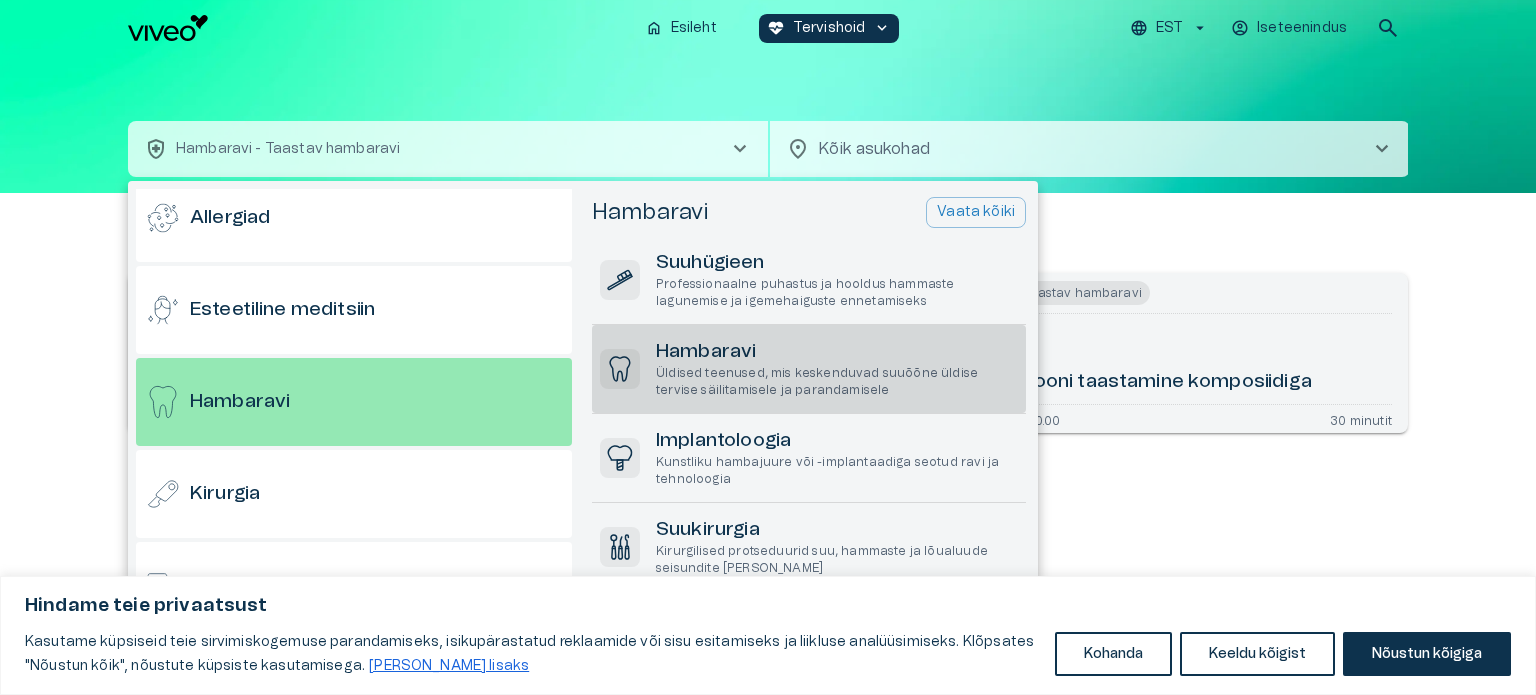 click on "Hambaravi" at bounding box center [837, 352] 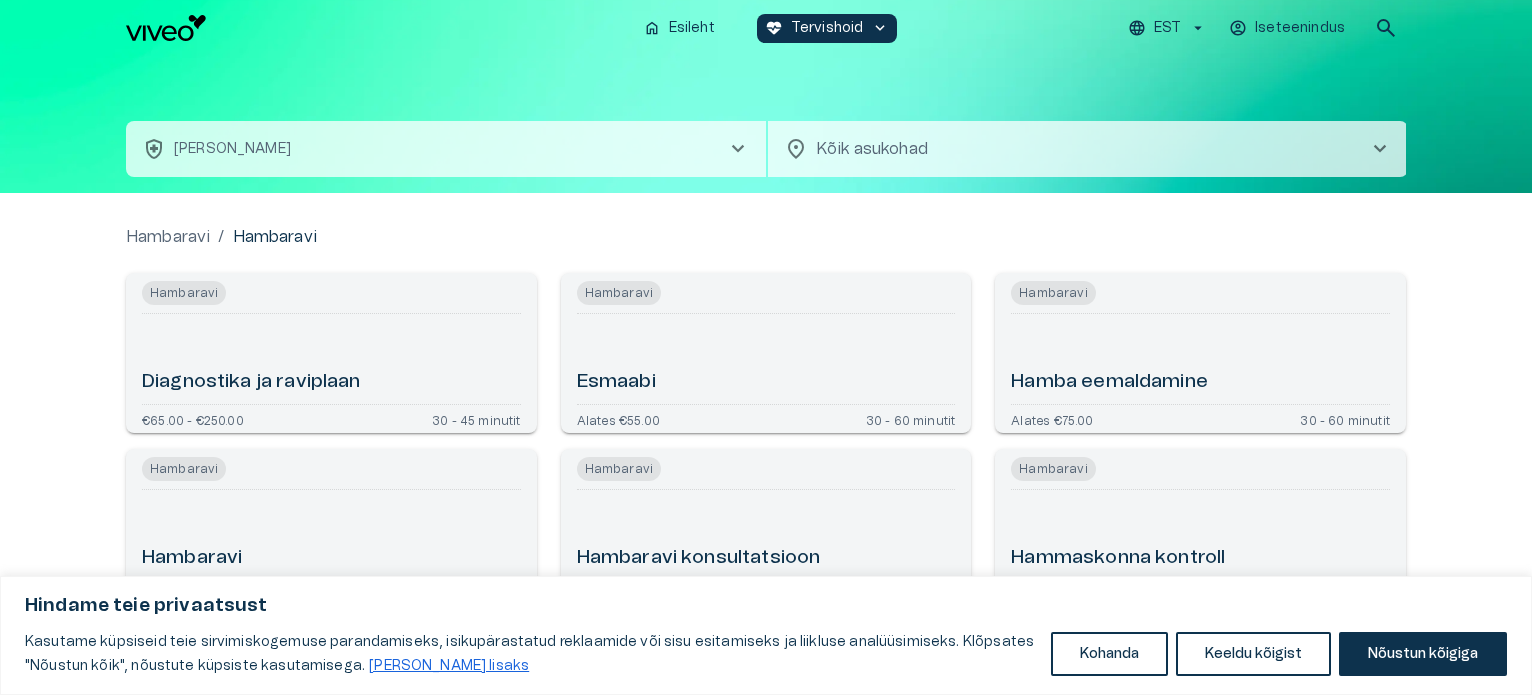 click on "Hindame teie privaatsust Kasutame küpsiseid teie sirvimiskogemuse parandamiseks, isikupärastatud reklaamide või sisu esitamiseks ja liikluse analüüsimiseks. Klõpsates "Nõustun kõik", nõustute küpsiste kasutamisega.   [PERSON_NAME] lisaks Kohanda   Keeldu kõigist   Nõustun kõigiga   Kohandage nõusolekueelistused   Kasutame küpsiseid, et aidata teil tõhusalt navigeerida ja teatud funktsioone täita. Üksikasjalikku teavet kõigi küpsiste kohta leiate allpool iga nõusolekukategooria alt. Küpsised, mis on liigitatud kui Vajalikud", salvestatakse teie brauserisse, kuna need on olulised saidi põhifunktsioonide võimaldamiseks. ...  Näita rohkem Vajalikud Alati Aktiivne Vajalikud küpsised on veebisaidi põhifunktsioonide jaoks hädavajalikud ja [PERSON_NAME] nendeta ei toimi veebisait ettenähtud viisil.   Need küpsised ei salvesta isikuandmeid. Küpsis cf_clearance Kestvus 1 aasta Kirjeldus Description is currently not available. Küpsis cookieyes-consent Kestvus 1 aasta Kirjeldus Funktsionaalsed Küpsis _ga" at bounding box center [766, 347] 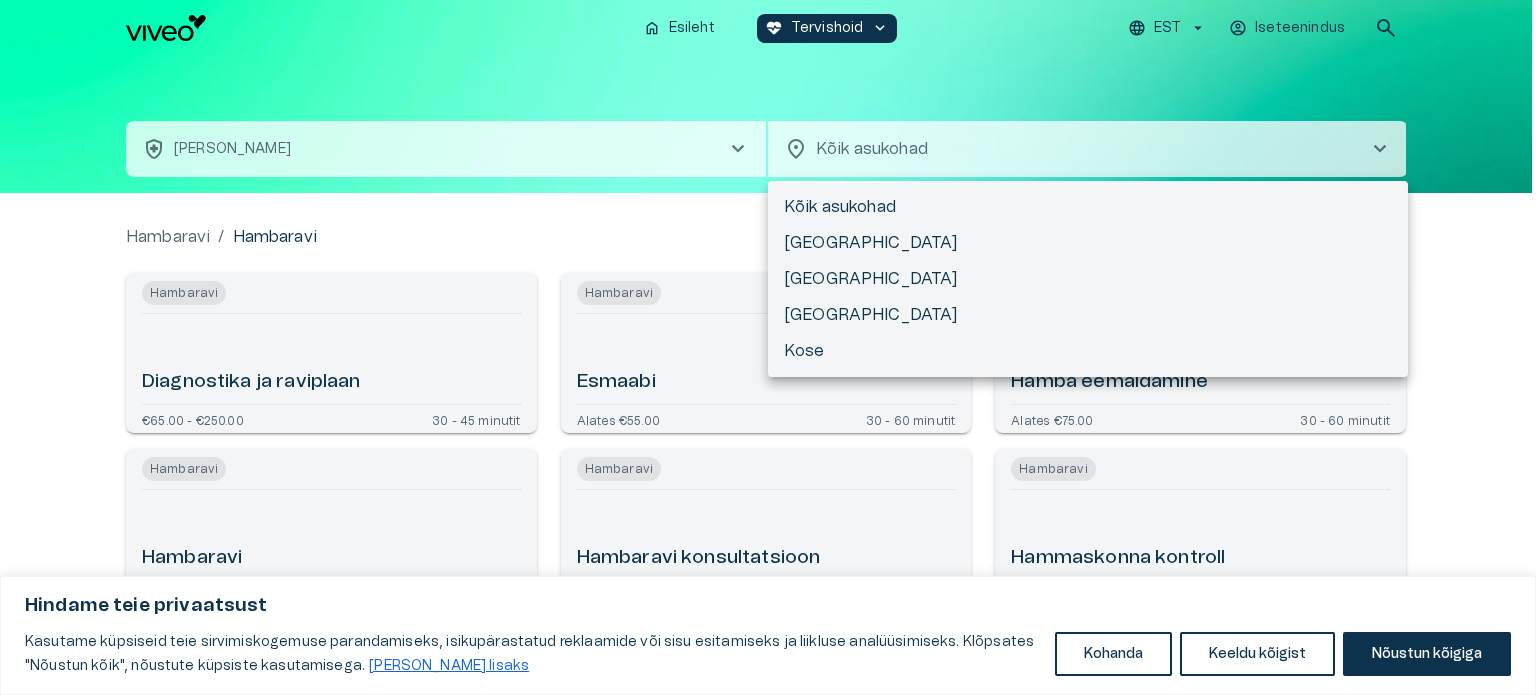 click at bounding box center [768, 347] 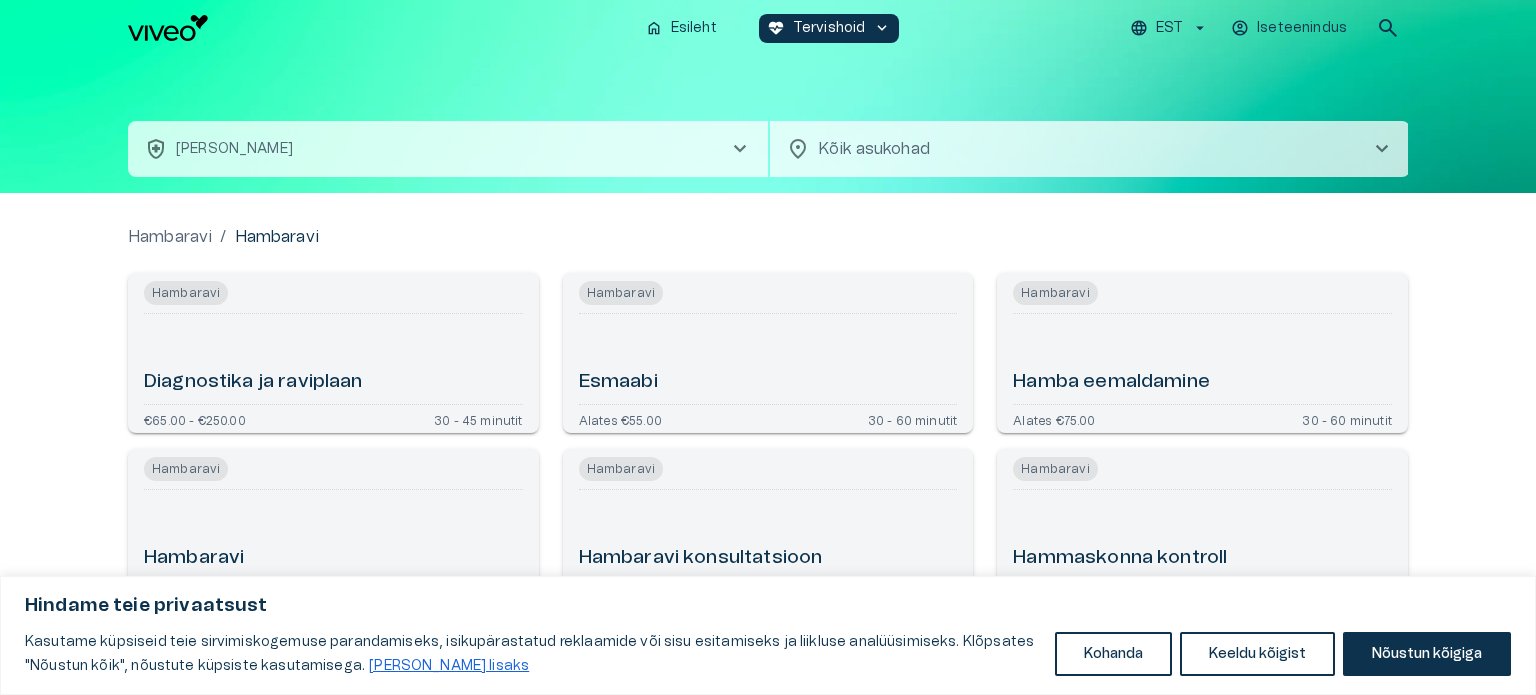click on "Hindame teie privaatsust Kasutame küpsiseid teie sirvimiskogemuse parandamiseks, isikupärastatud reklaamide või sisu esitamiseks ja liikluse analüüsimiseks. Klõpsates "Nõustun kõik", nõustute küpsiste kasutamisega.   [PERSON_NAME] lisaks Kohanda   Keeldu kõigist   Nõustun kõigiga   Kohandage nõusolekueelistused   Kasutame küpsiseid, et aidata teil tõhusalt navigeerida ja teatud funktsioone täita. Üksikasjalikku teavet kõigi küpsiste kohta leiate allpool iga nõusolekukategooria alt. Küpsised, mis on liigitatud kui Vajalikud", salvestatakse teie brauserisse, kuna need on olulised saidi põhifunktsioonide võimaldamiseks. ...  Näita rohkem Vajalikud Alati Aktiivne Vajalikud küpsised on veebisaidi põhifunktsioonide jaoks hädavajalikud ja [PERSON_NAME] nendeta ei toimi veebisait ettenähtud viisil.   Need küpsised ei salvesta isikuandmeid. Küpsis cf_clearance Kestvus 1 aasta Kirjeldus Description is currently not available. Küpsis cookieyes-consent Kestvus 1 aasta Kirjeldus Funktsionaalsed Küpsis _ga" at bounding box center [768, 347] 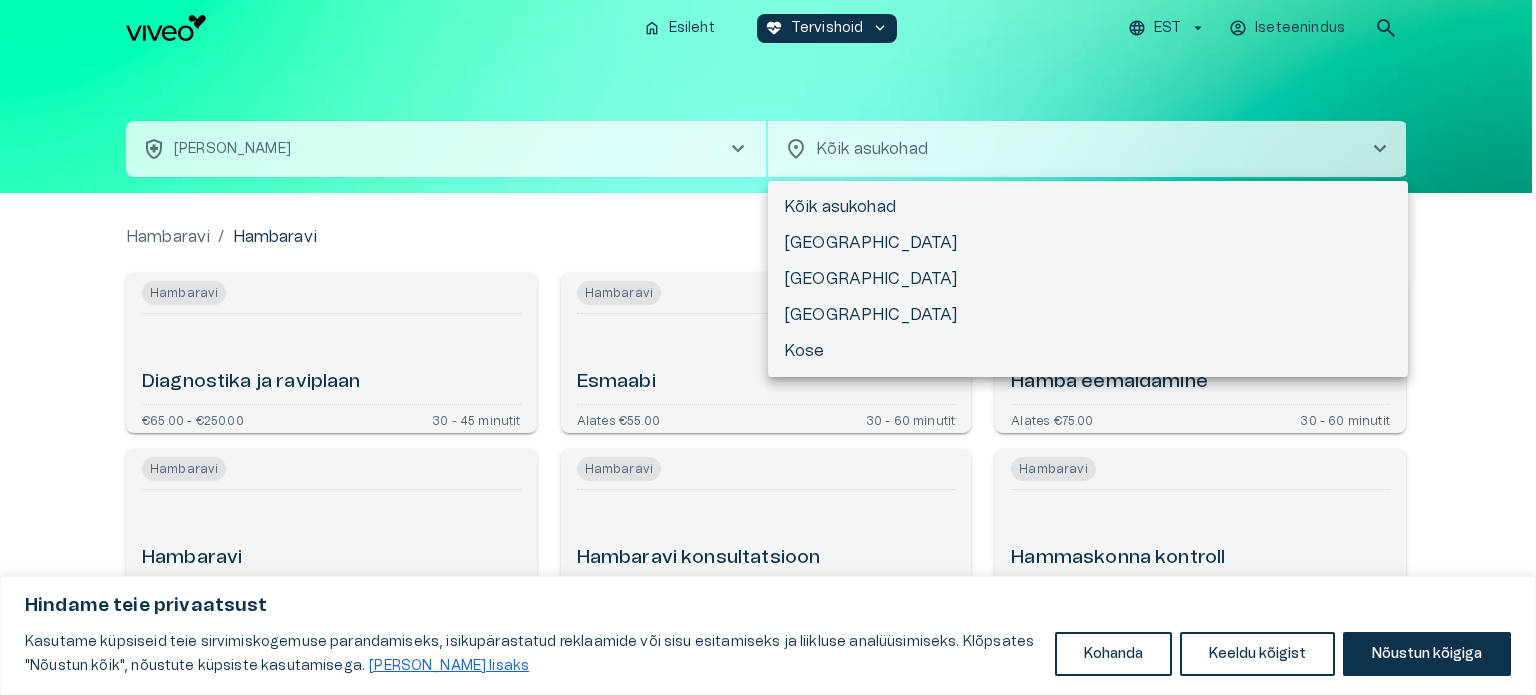 click on "Kõik asukohad" at bounding box center [1088, 207] 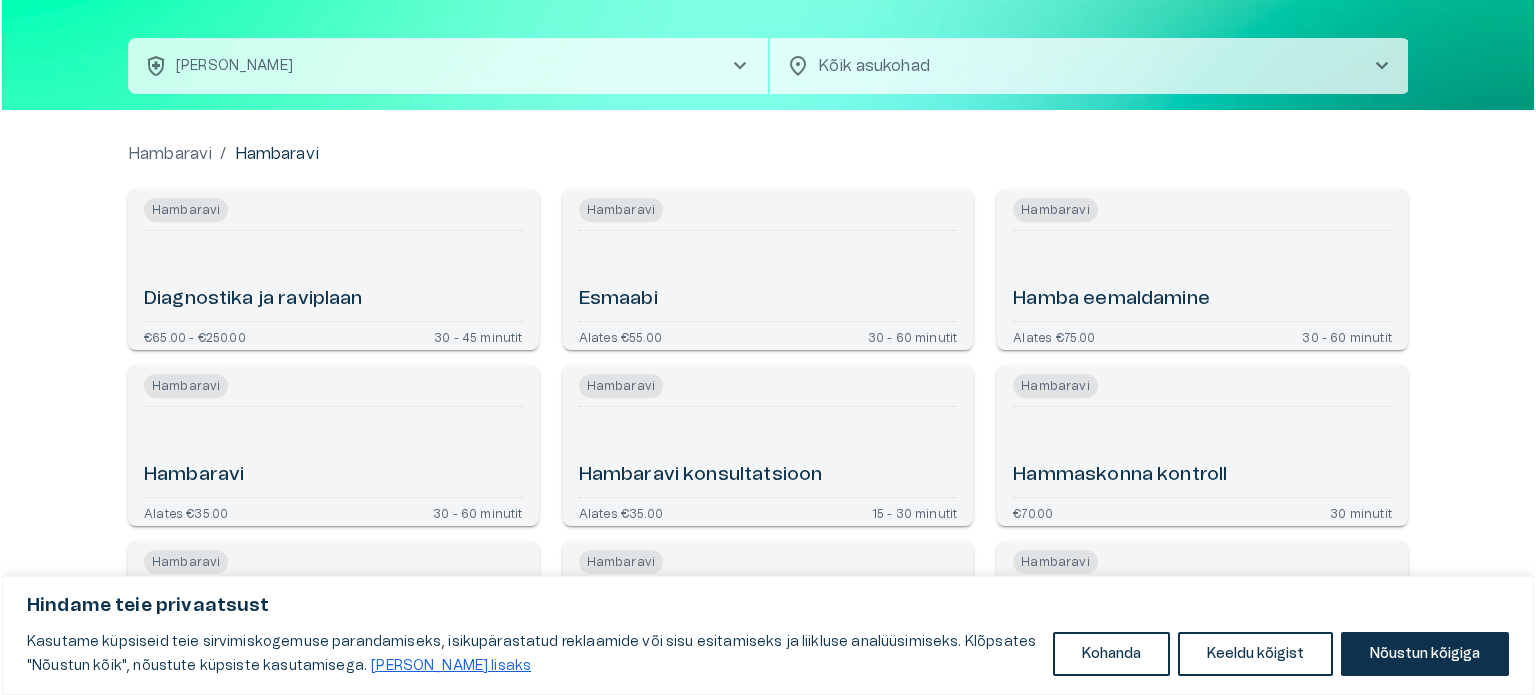 scroll, scrollTop: 0, scrollLeft: 0, axis: both 